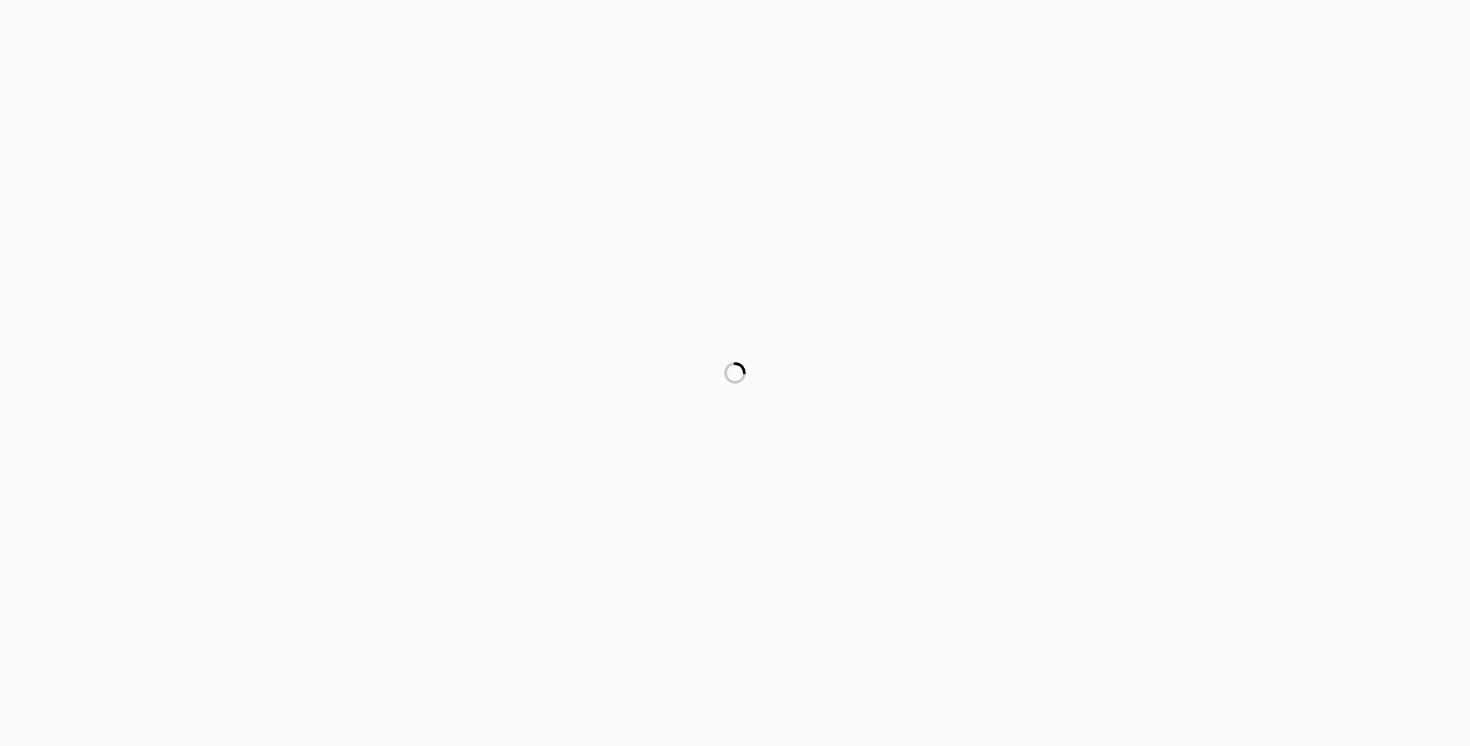 scroll, scrollTop: 0, scrollLeft: 0, axis: both 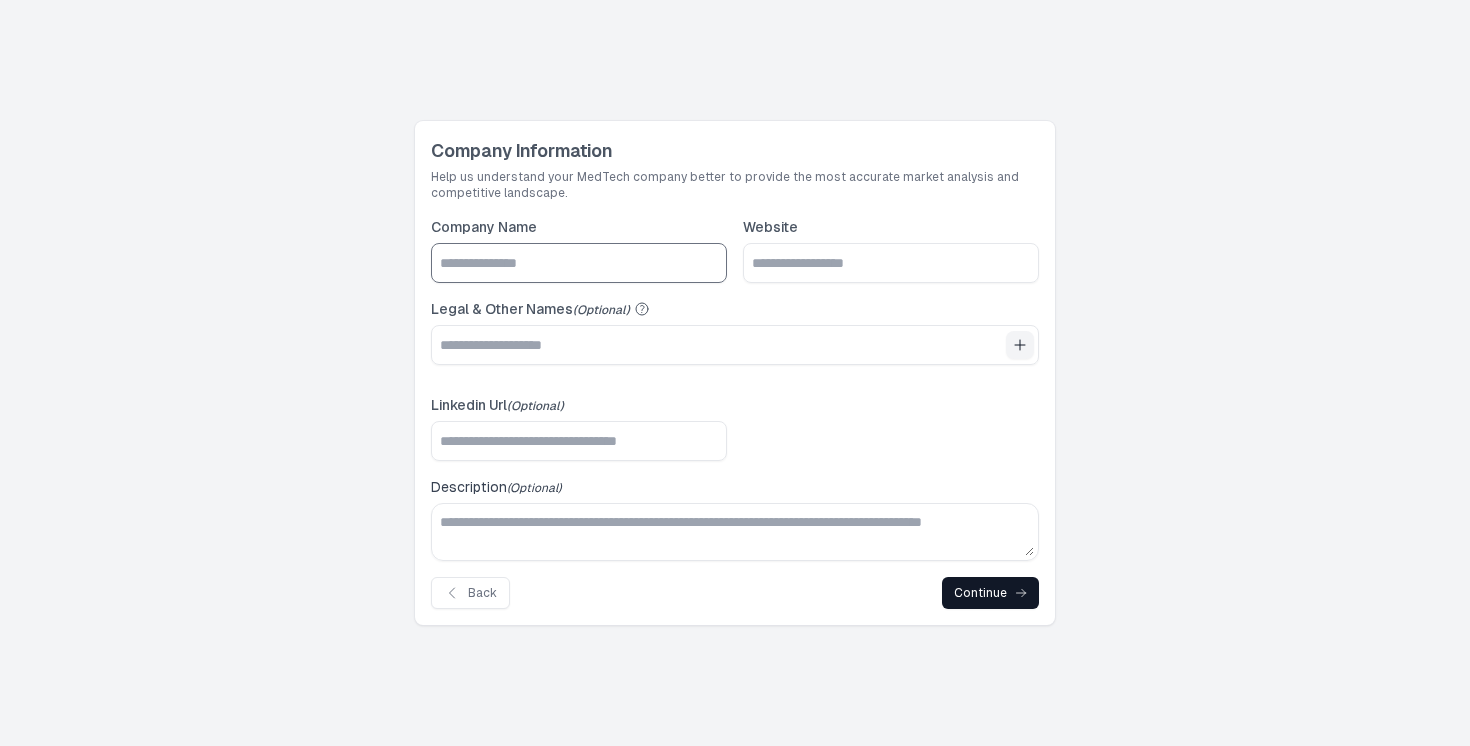 click on "Company Name" 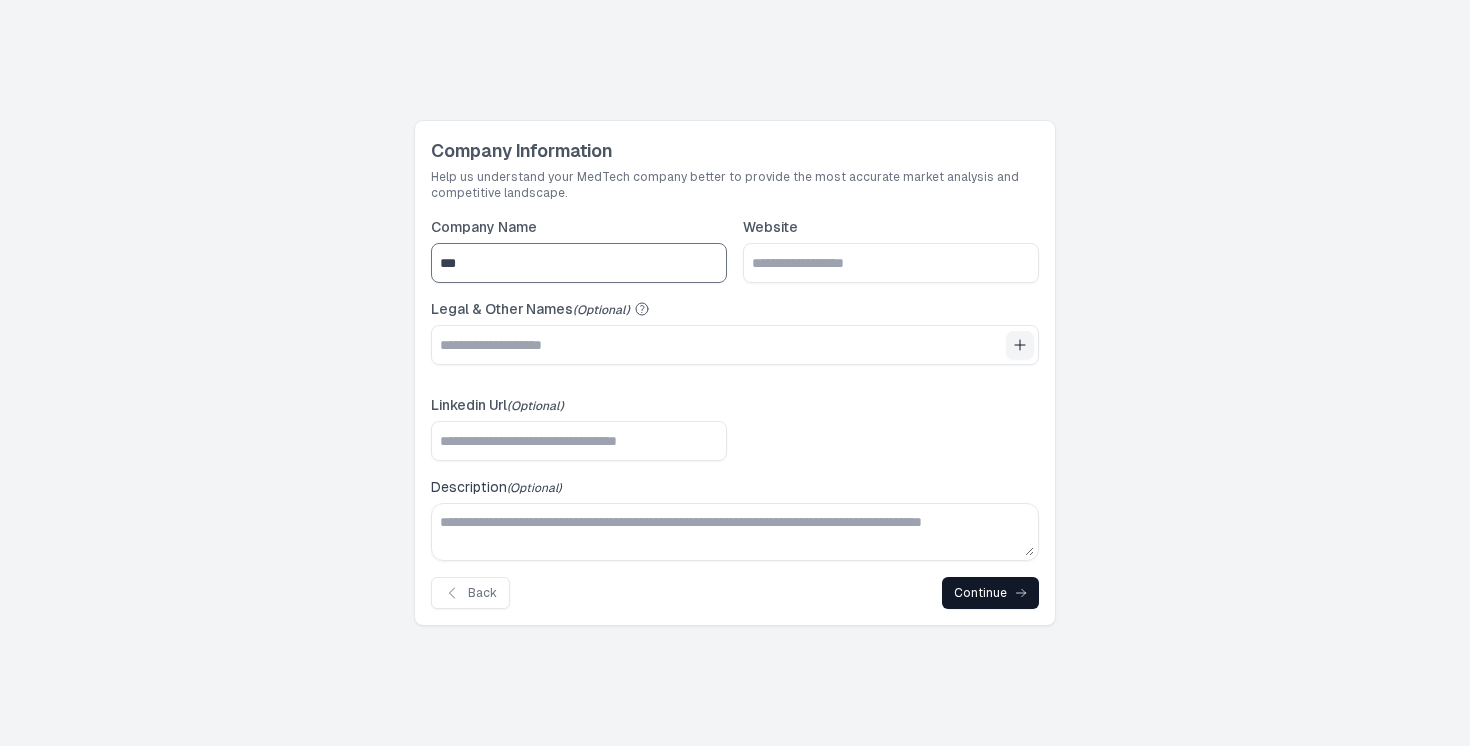 click on "***" 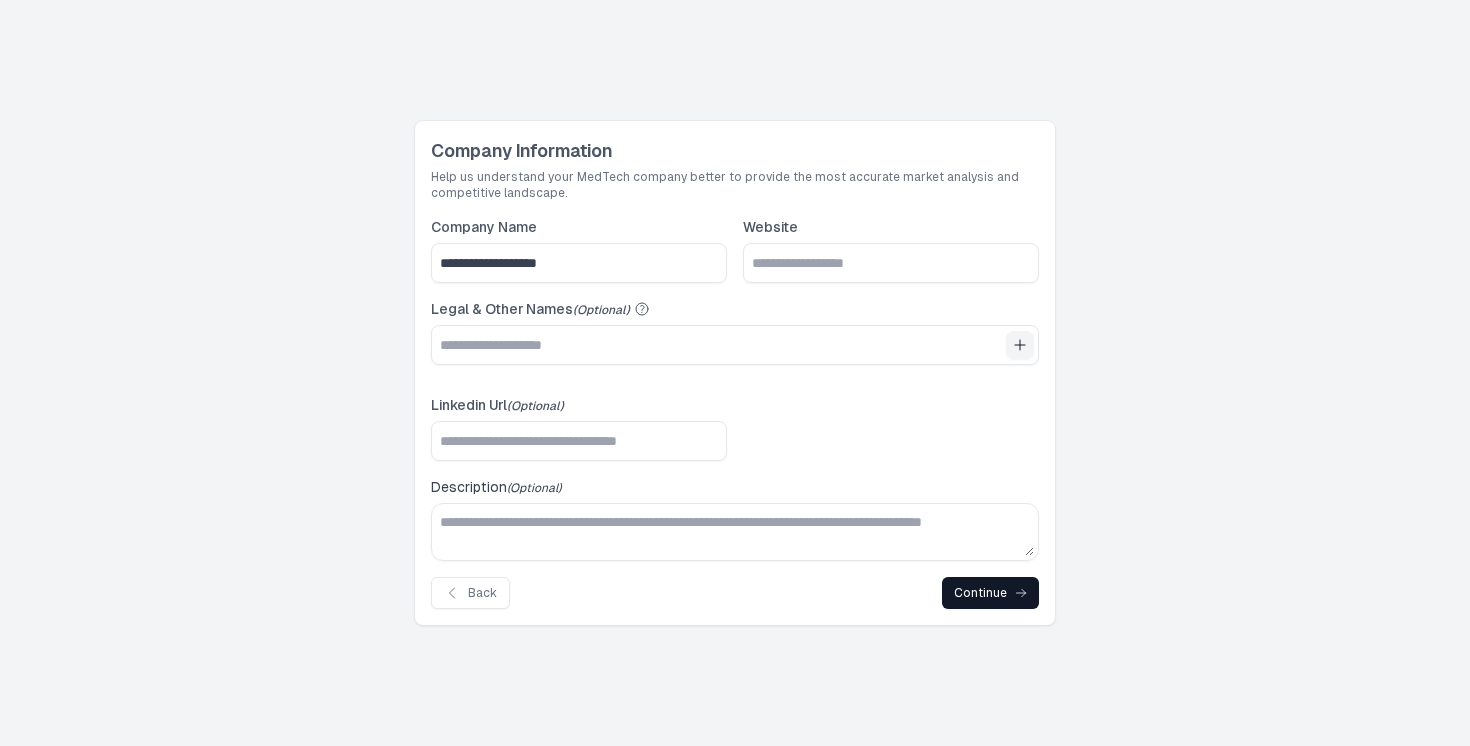 click on "Website" at bounding box center [891, 227] 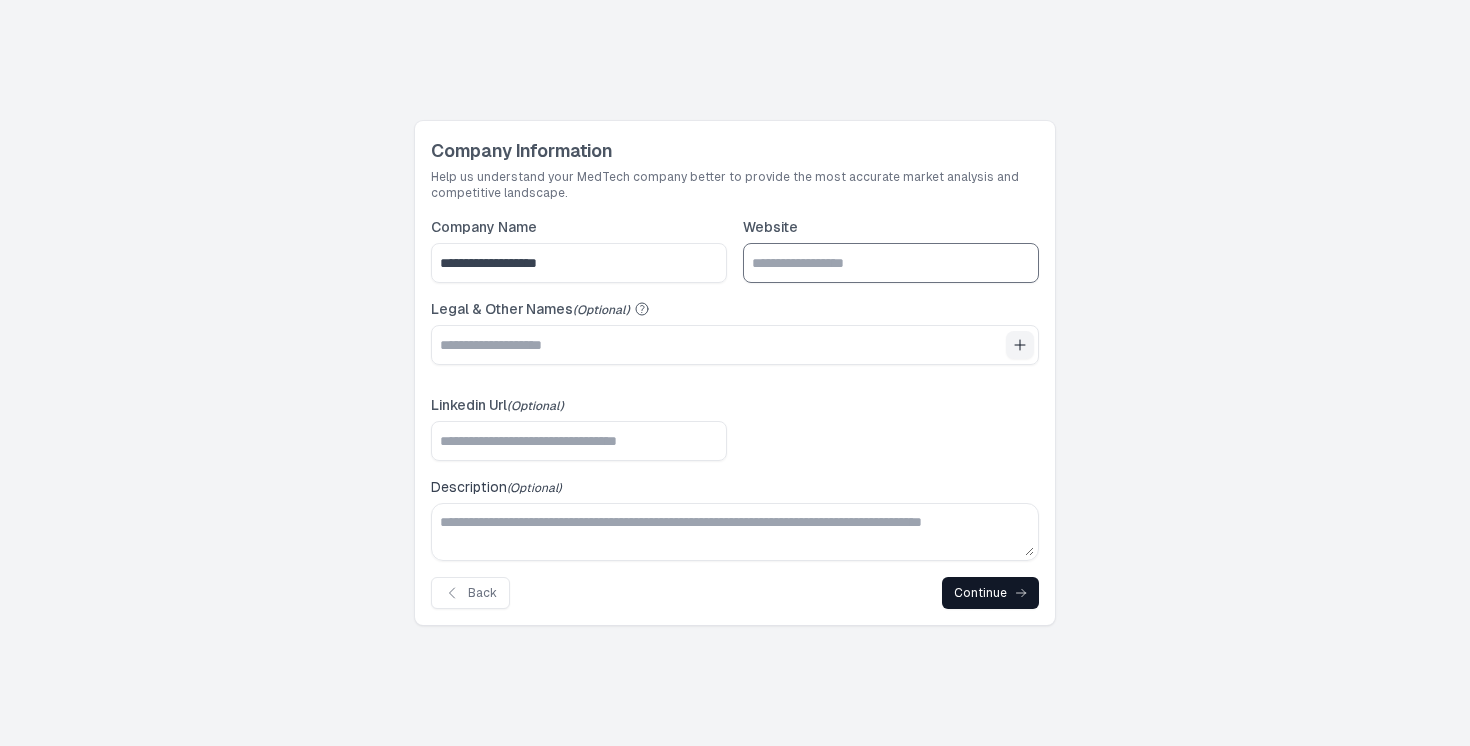 click on "Website" 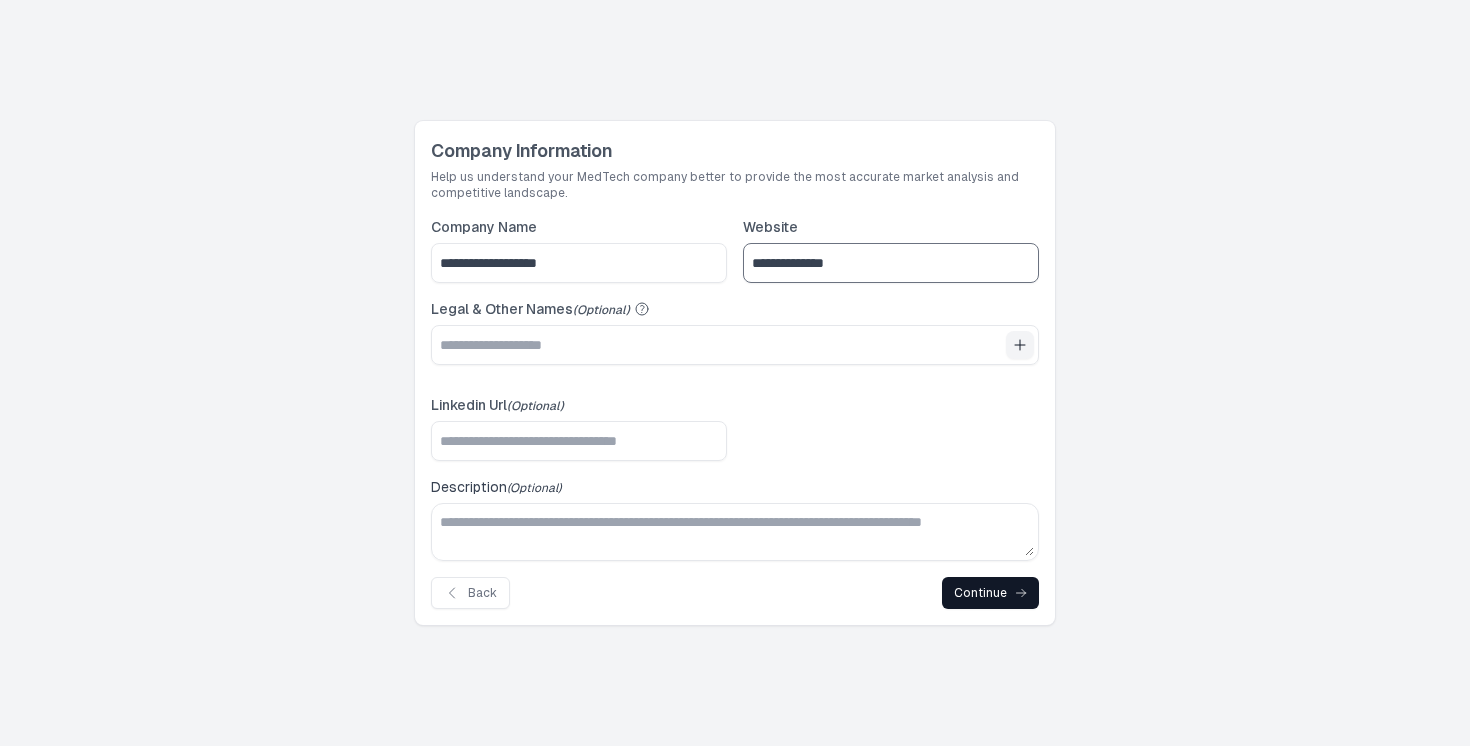 type on "**********" 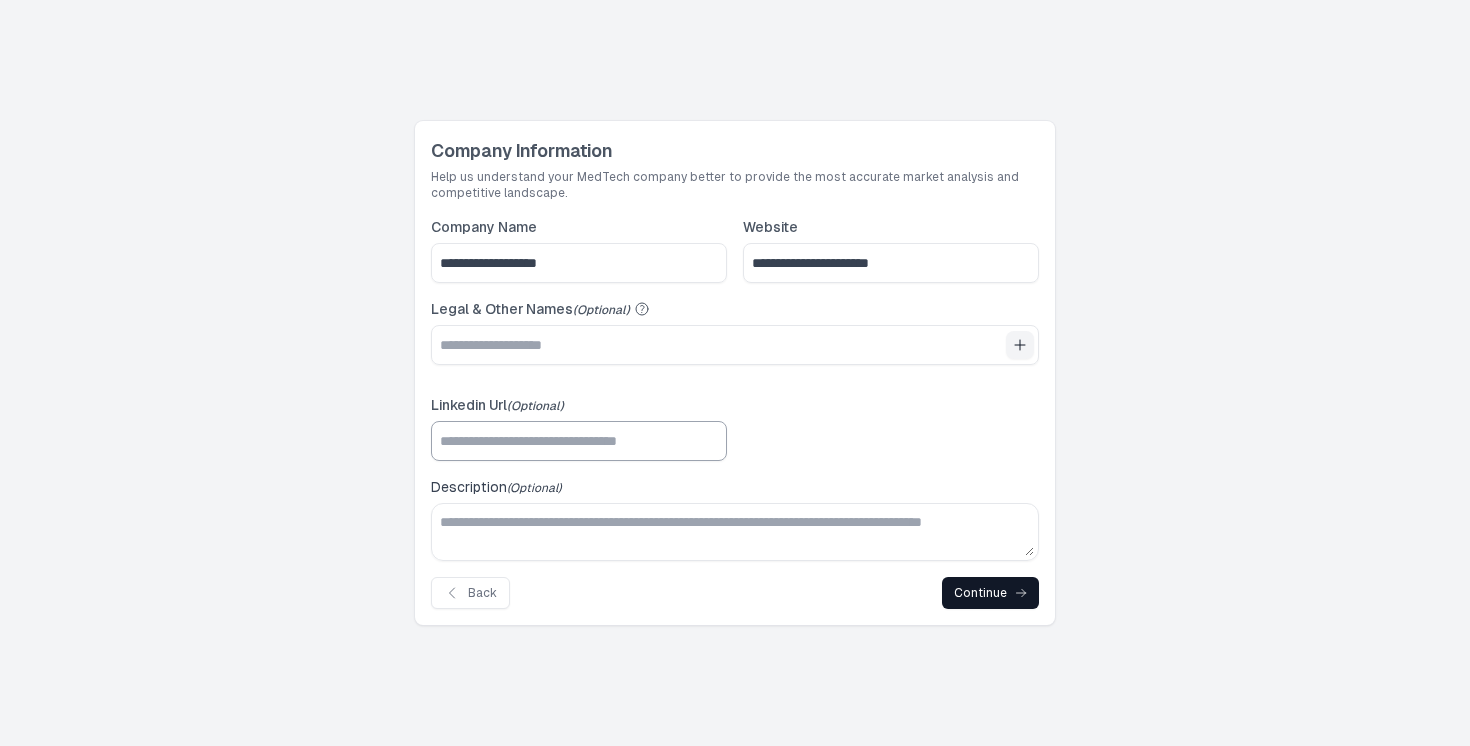 click at bounding box center [579, 441] 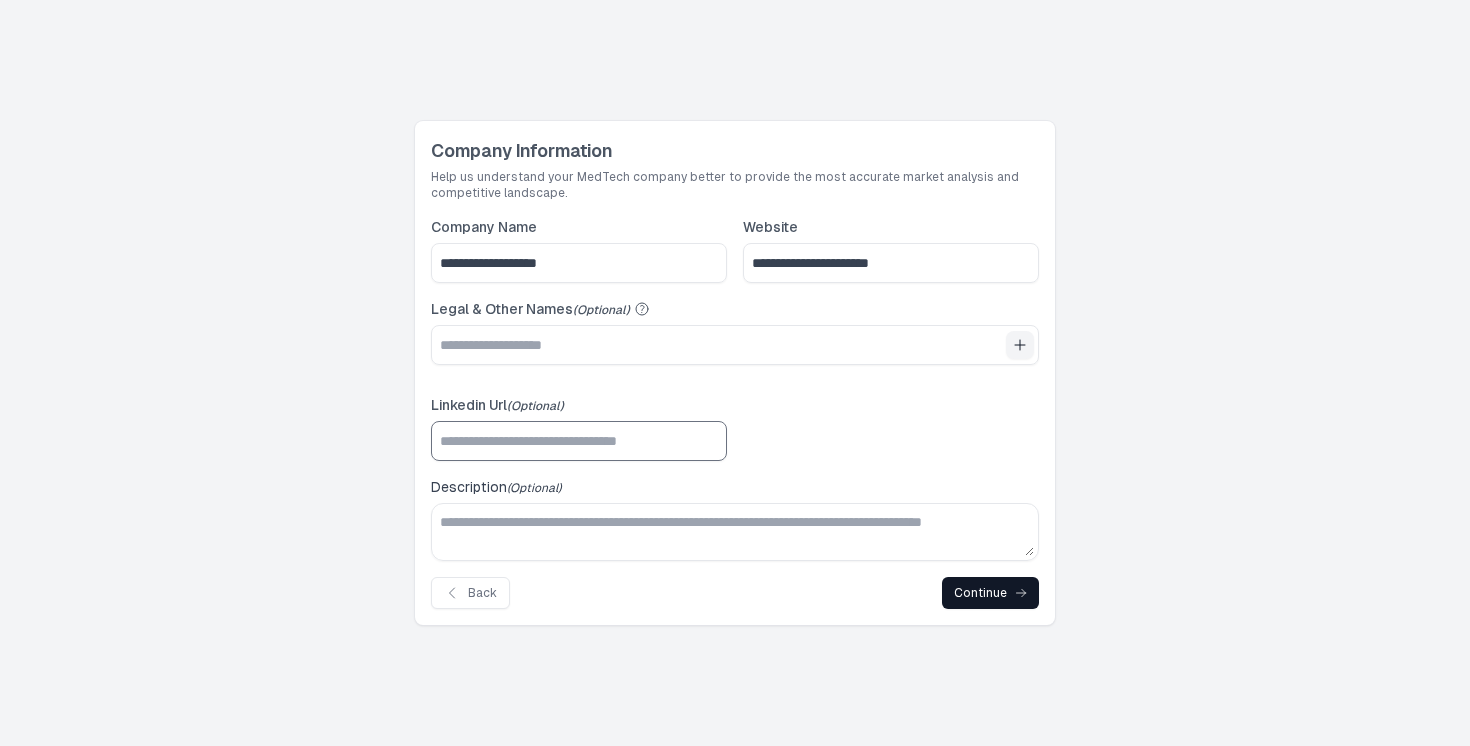 click on "Linkedin Url  (Optional)" 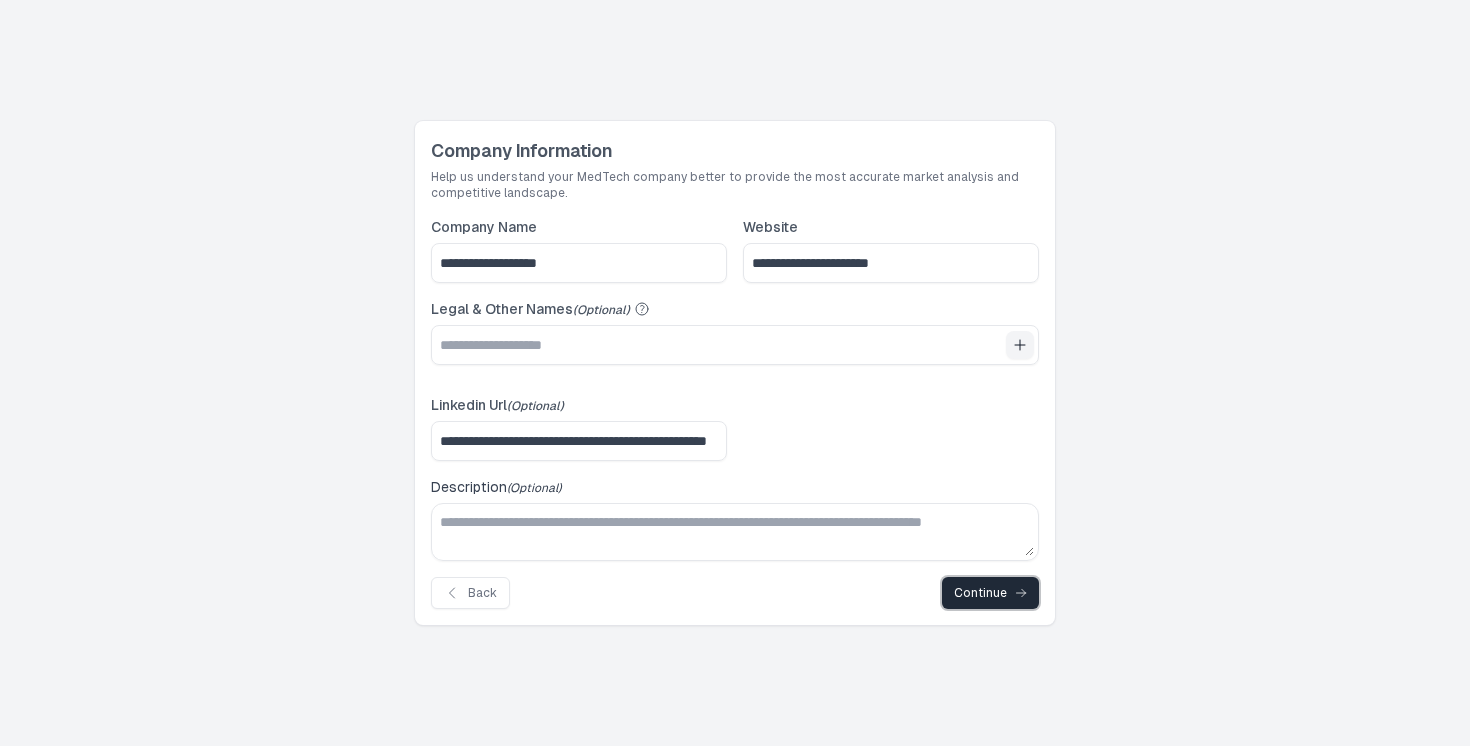 click on "Continue" at bounding box center (990, 593) 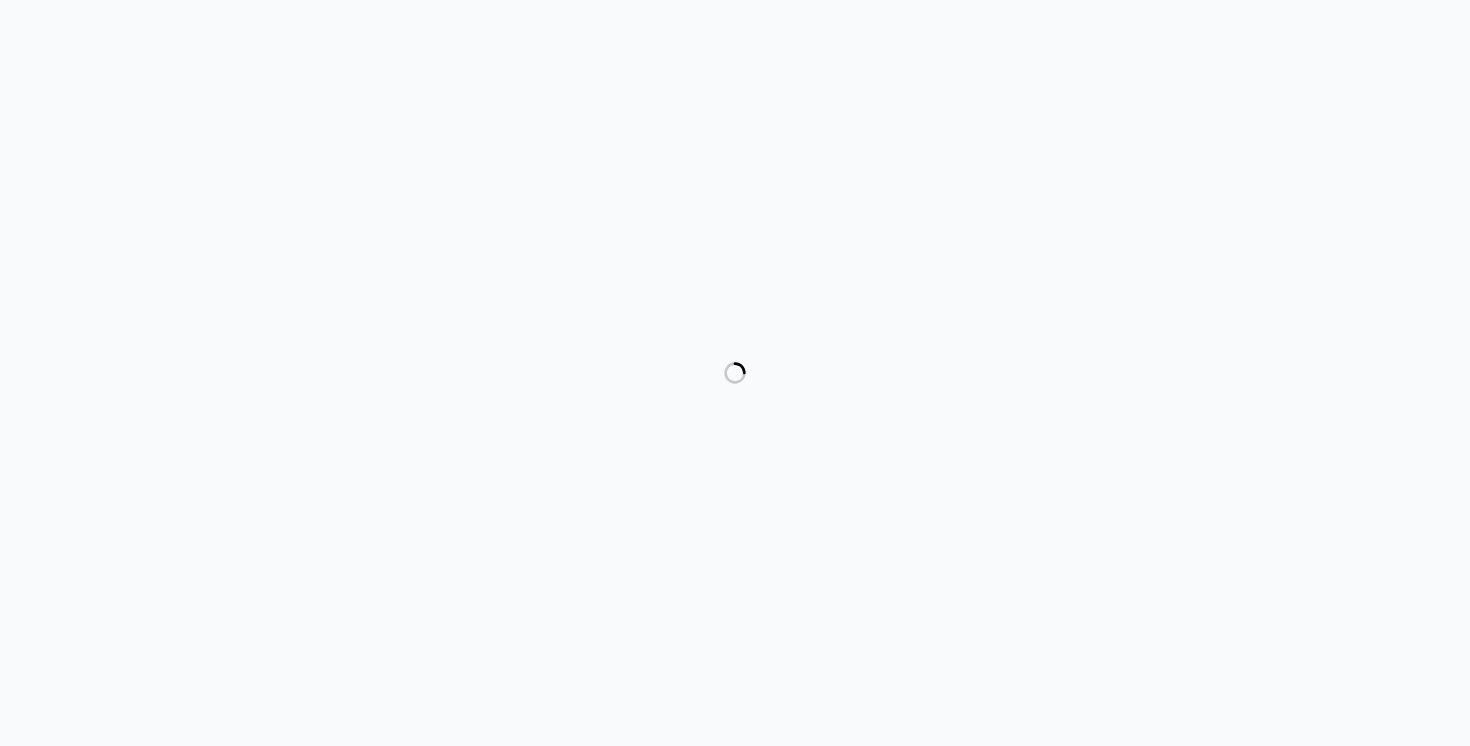 click at bounding box center (735, 373) 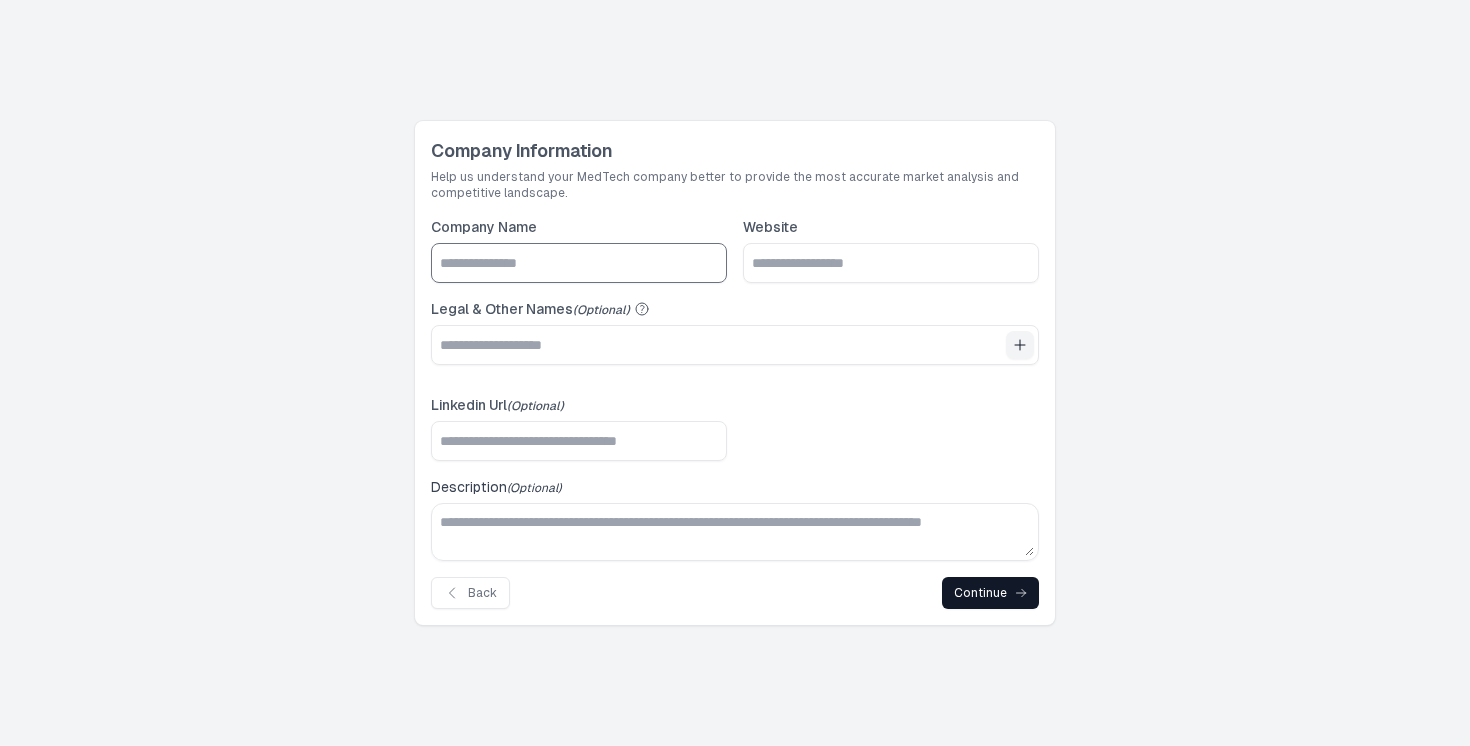 click on "Company Name" 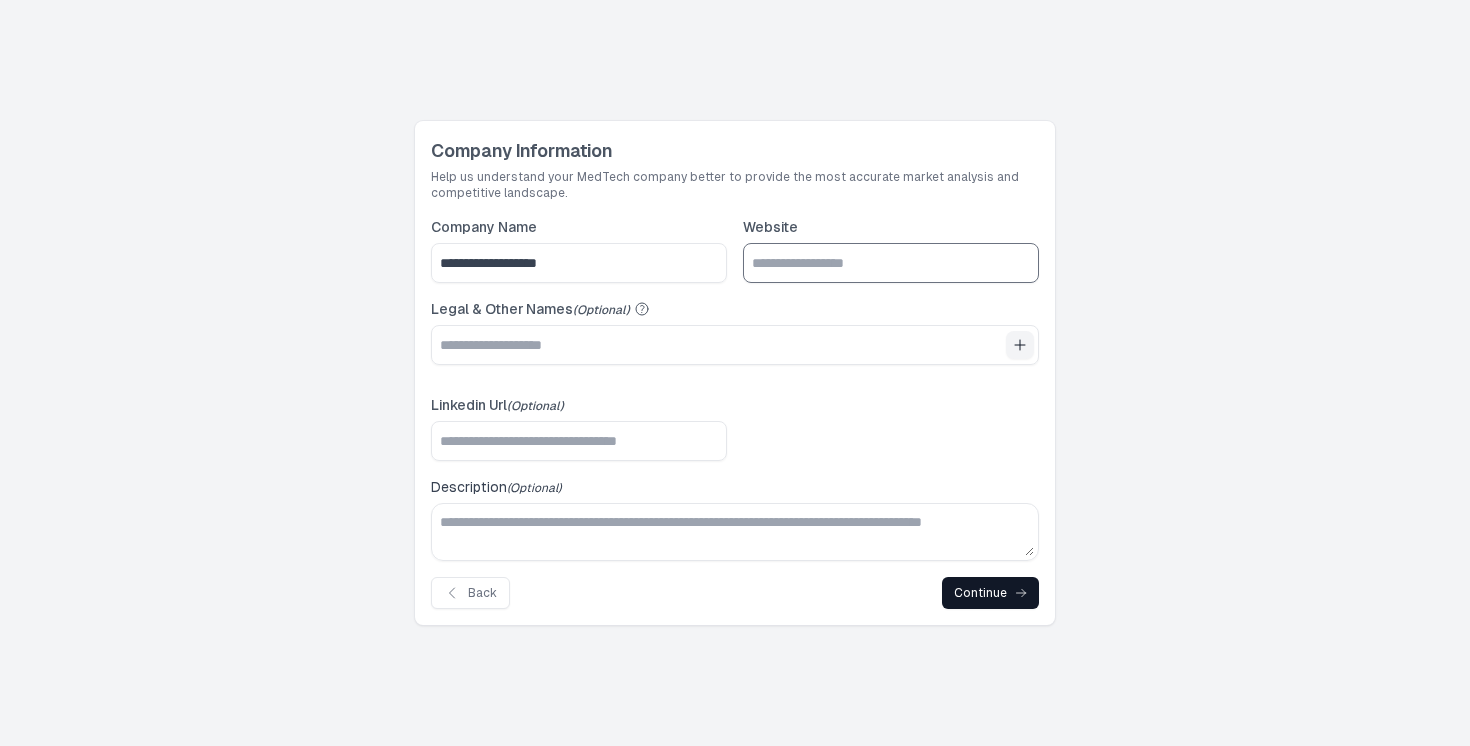 click on "Website" 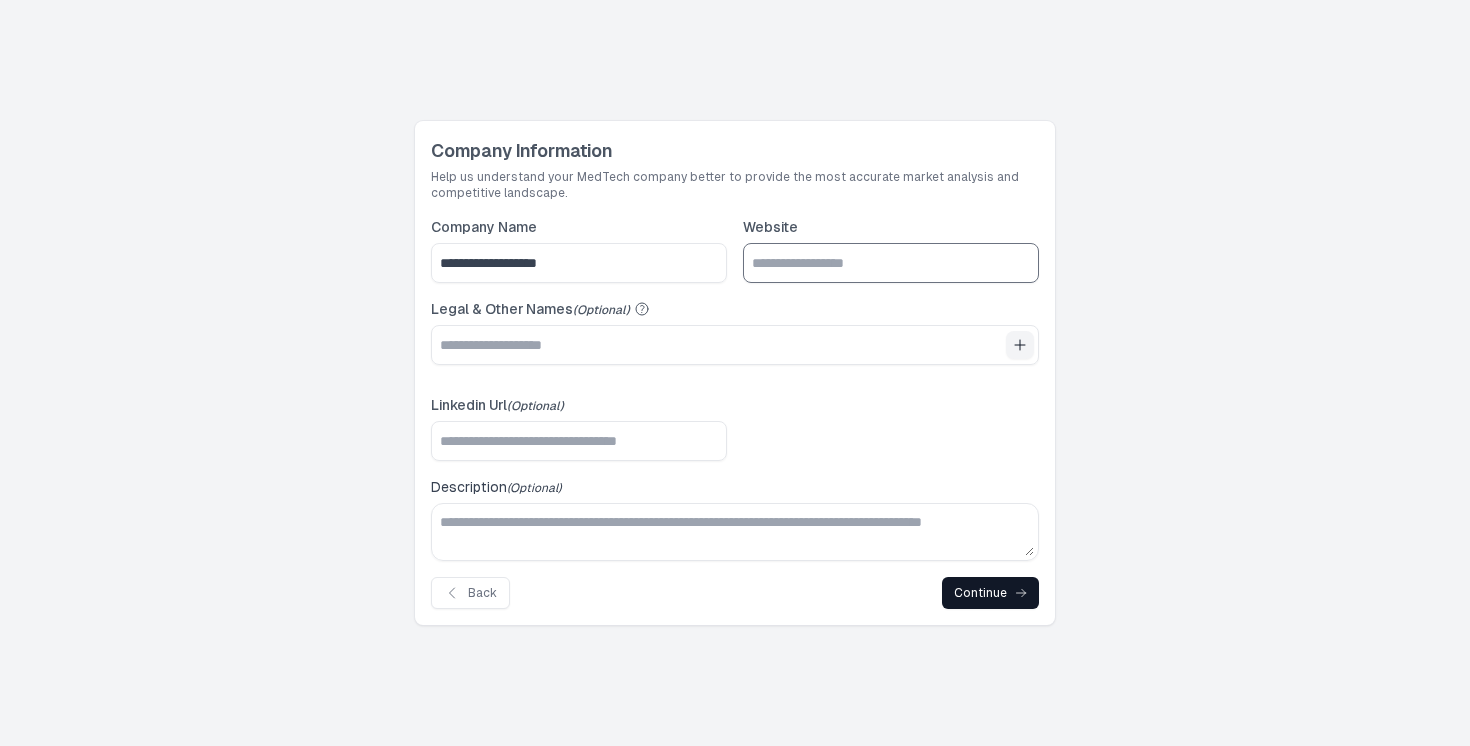 type on "**********" 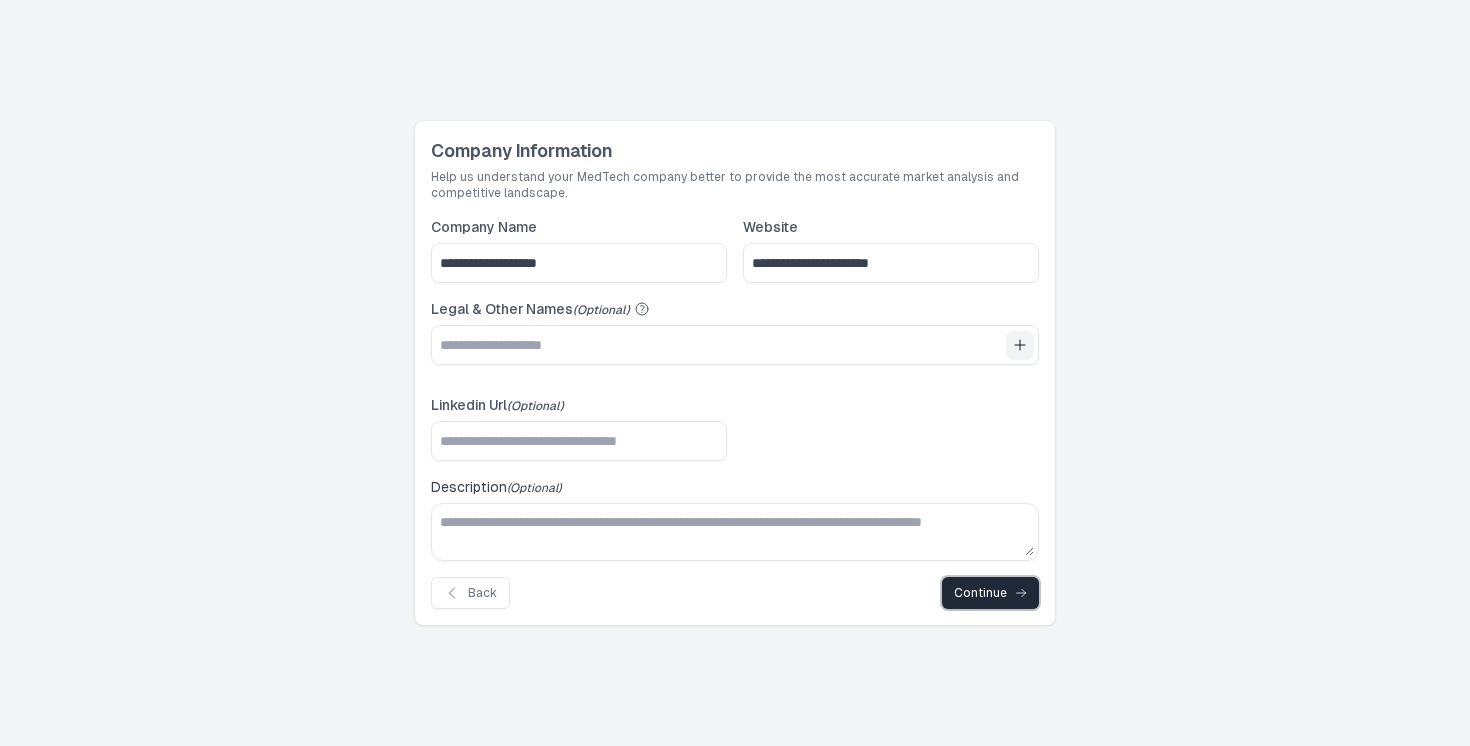 click on "Continue" 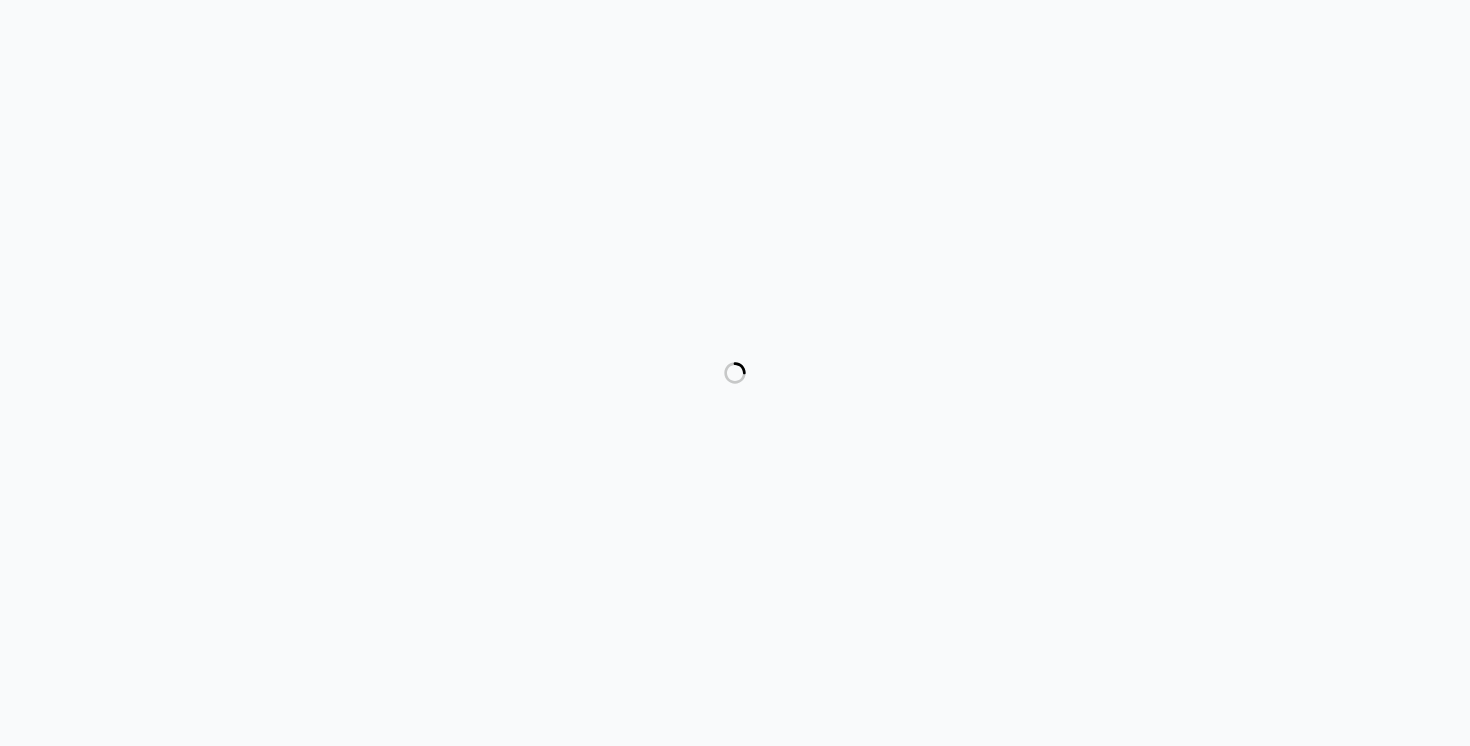 click at bounding box center (735, 373) 